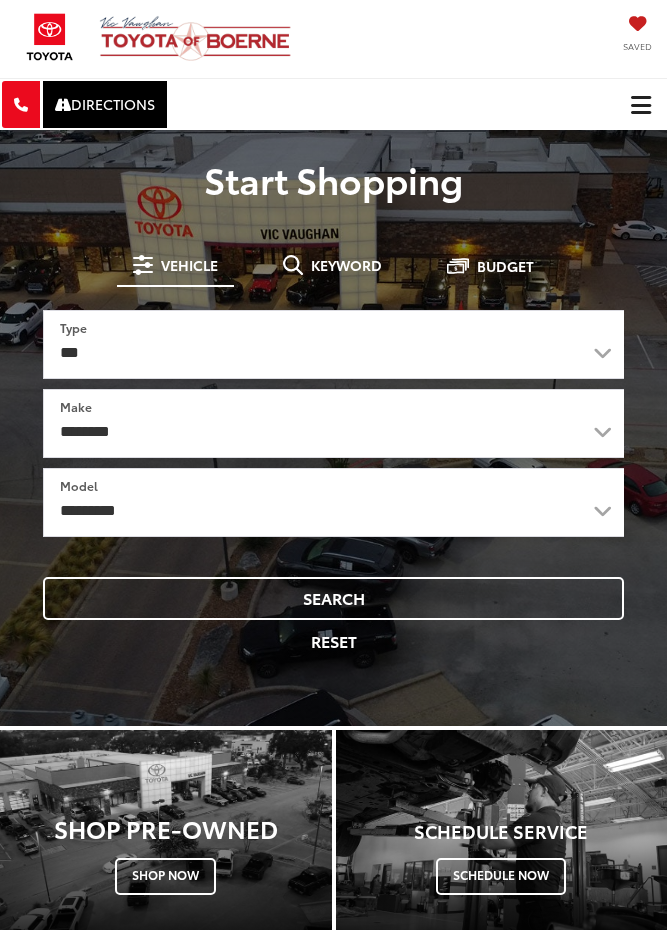 scroll, scrollTop: 0, scrollLeft: 0, axis: both 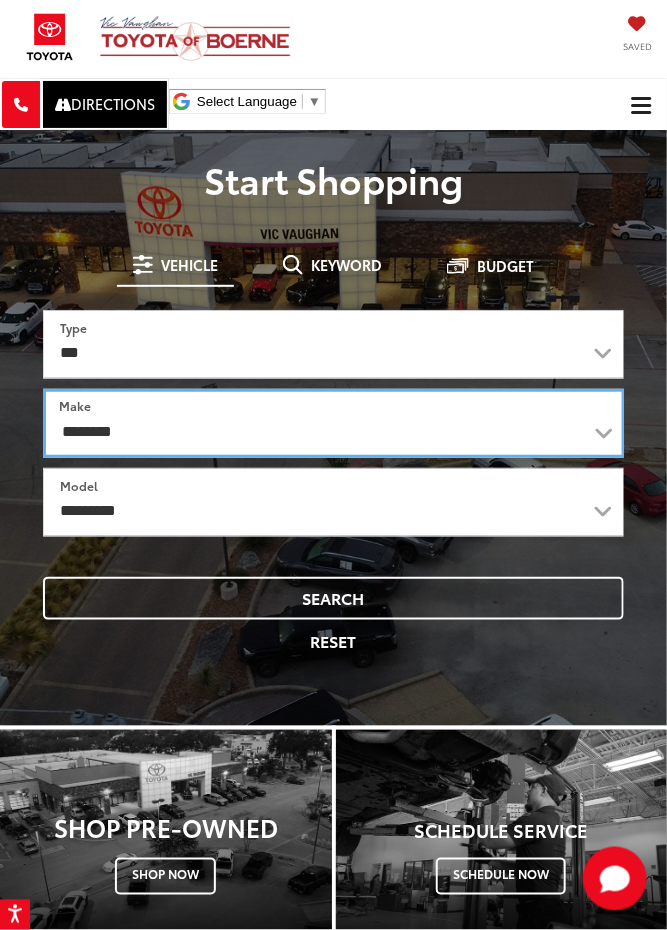 click on "**********" at bounding box center [334, 423] 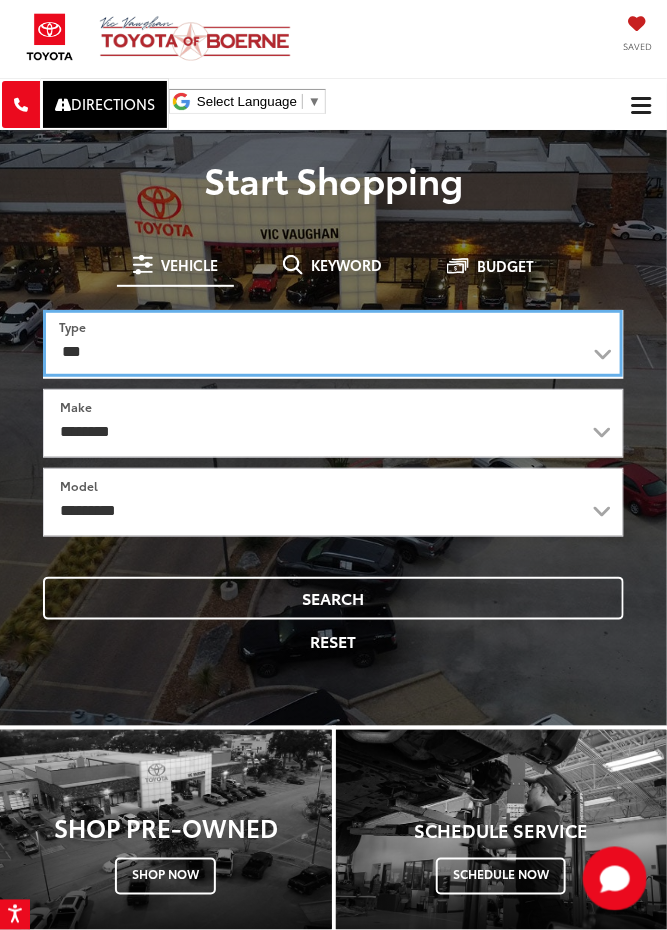 click on "***
***
****
*********" at bounding box center [333, 343] 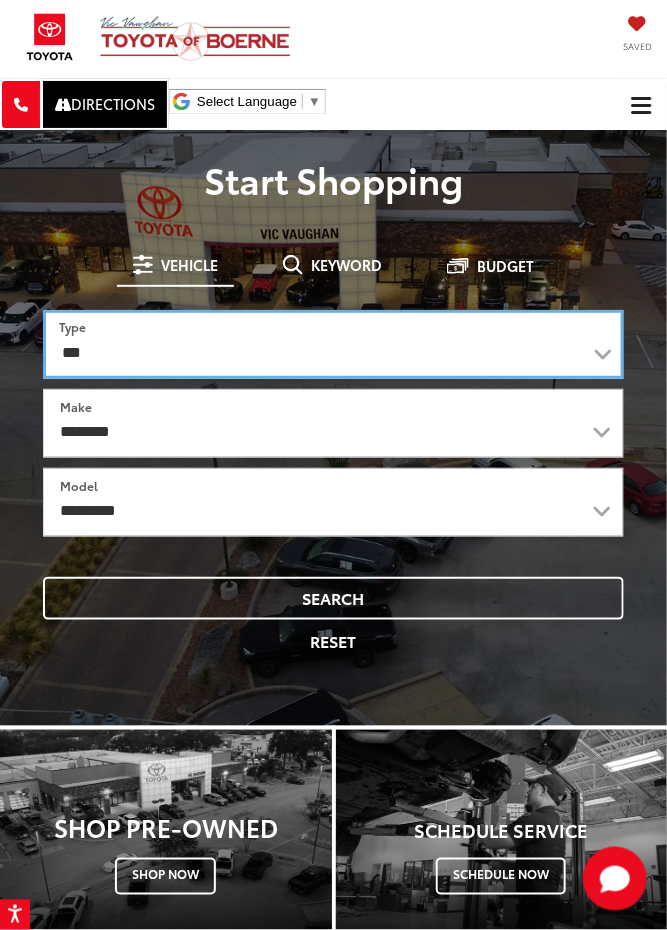 select on "******" 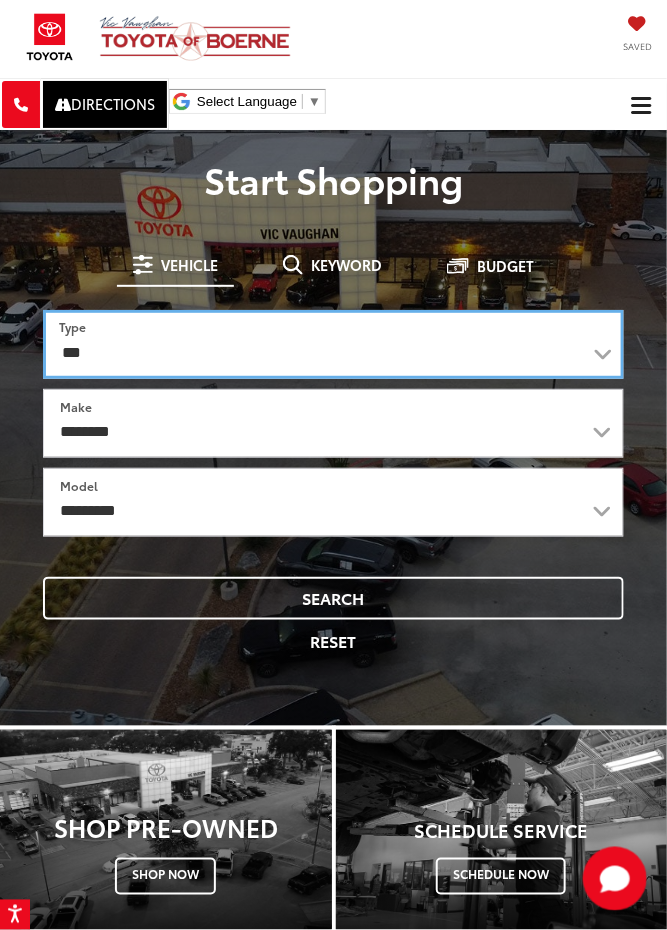 select on "******" 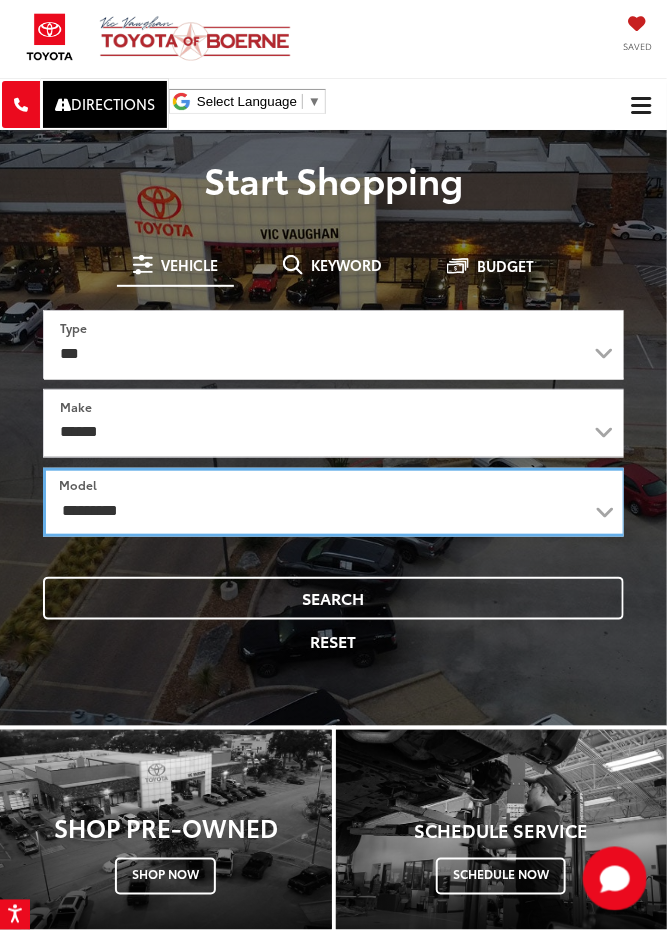 click on "**********" at bounding box center (334, 502) 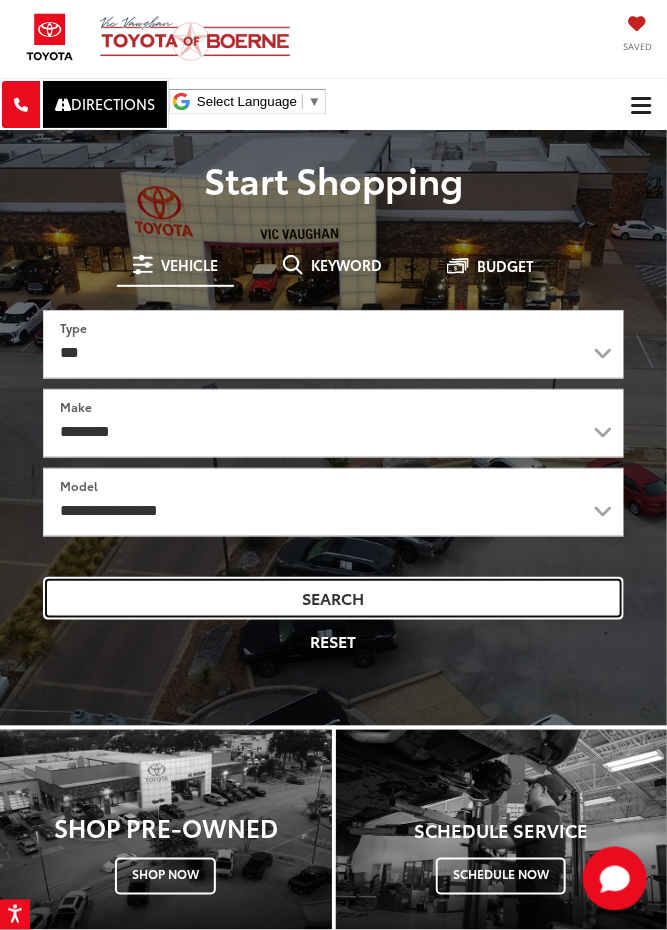 click on "Search" at bounding box center [333, 598] 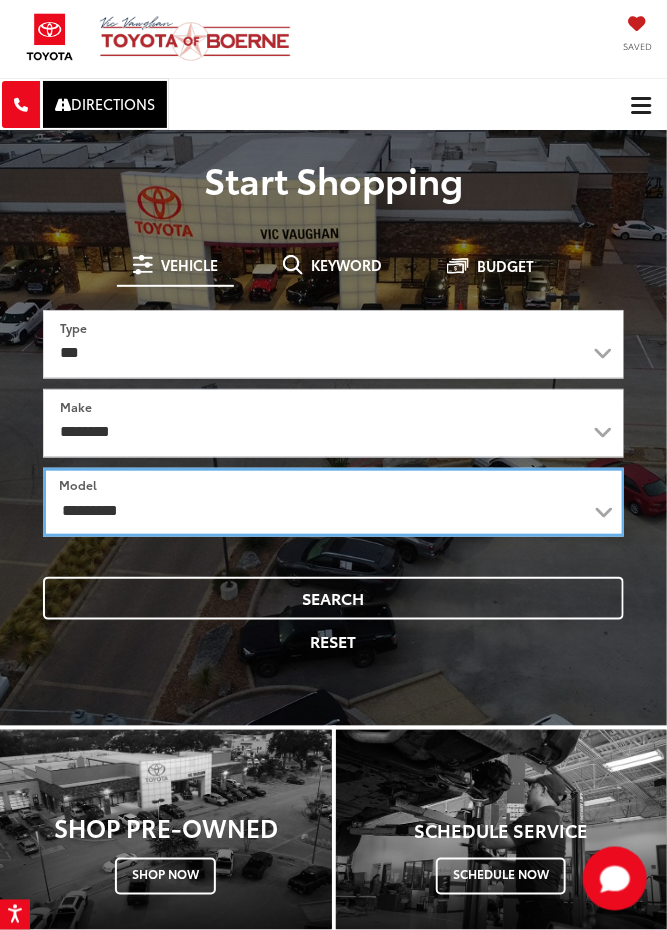 click on "**********" at bounding box center [334, 502] 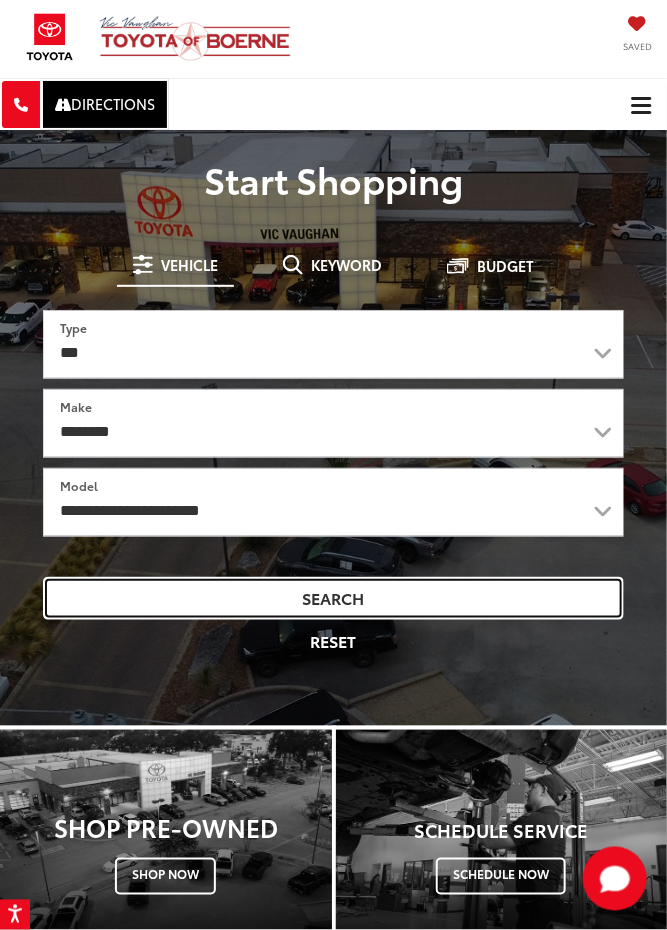 click on "Search" at bounding box center (333, 598) 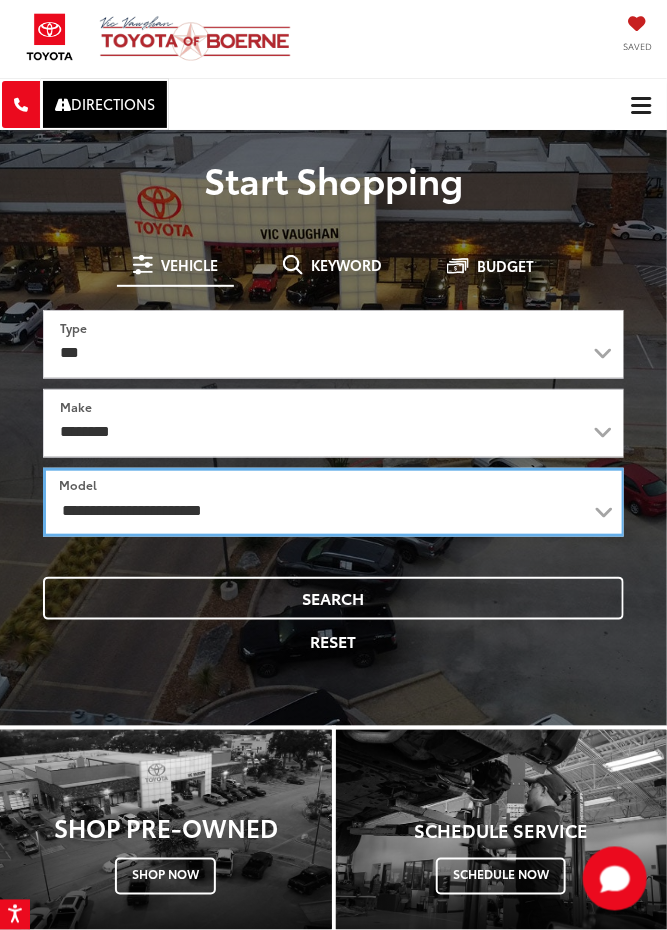 click on "**********" at bounding box center (334, 502) 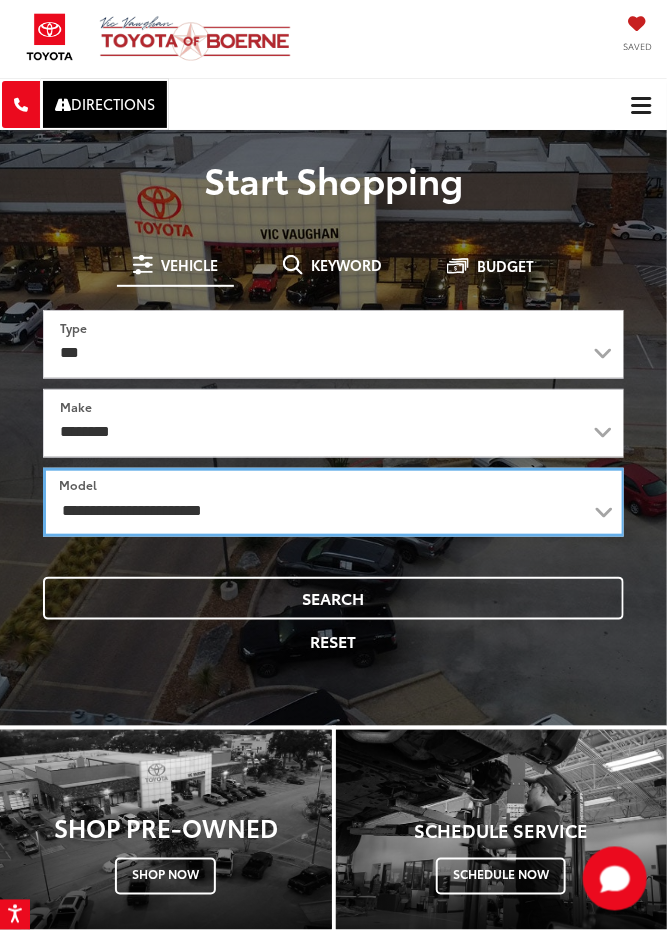 select on "**********" 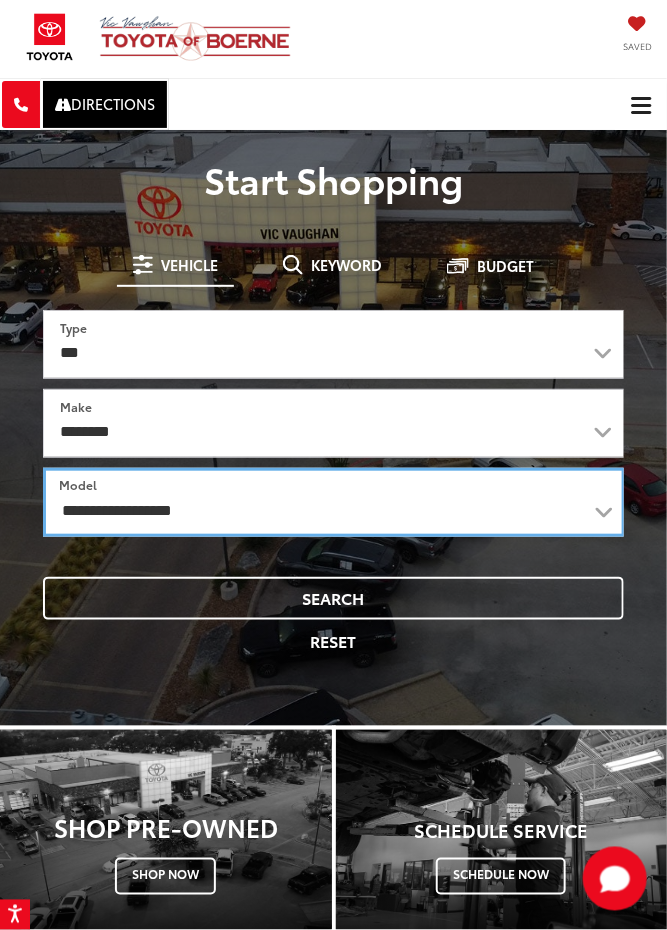 scroll, scrollTop: 4, scrollLeft: 0, axis: vertical 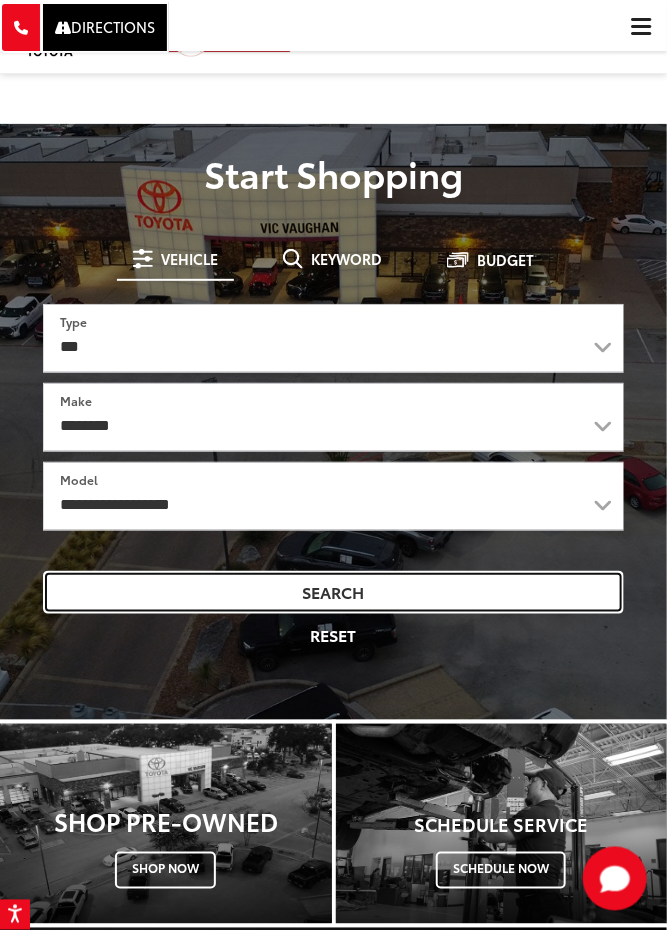 click on "Search" at bounding box center (333, 592) 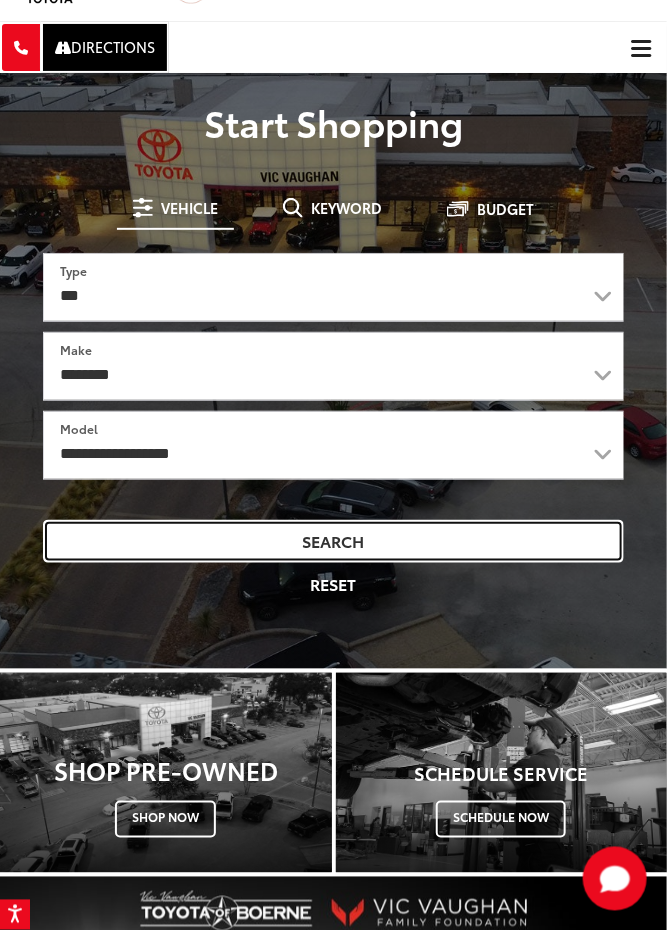 scroll, scrollTop: 68, scrollLeft: 0, axis: vertical 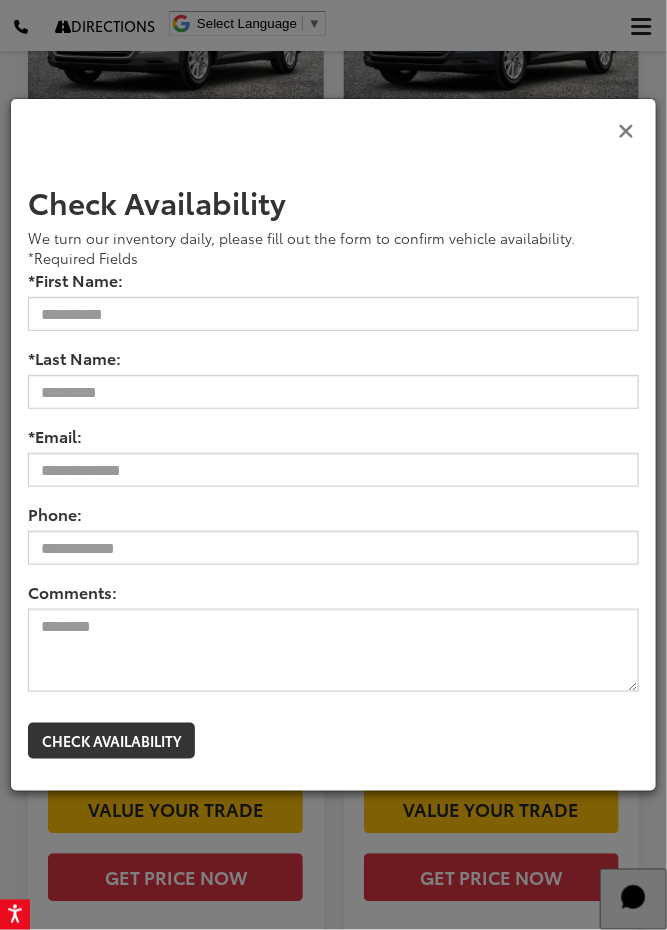 click at bounding box center (626, 129) 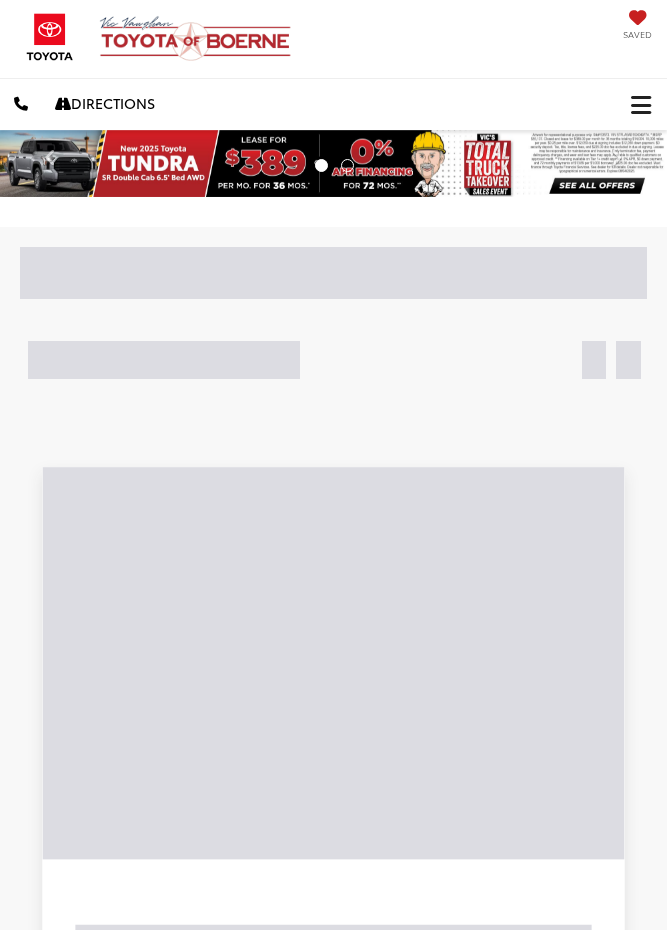 scroll, scrollTop: 0, scrollLeft: 0, axis: both 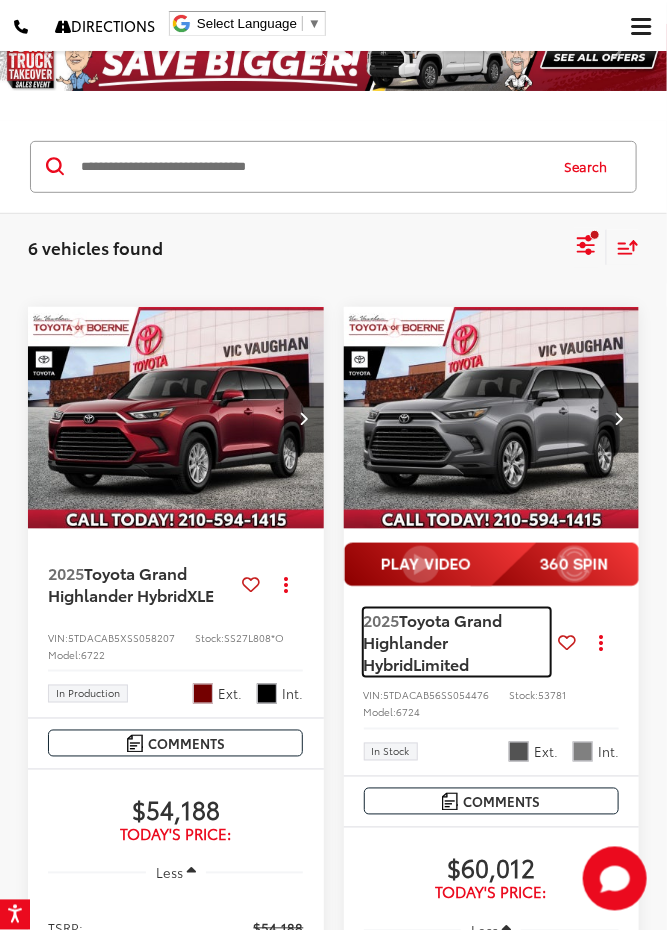 click on "Toyota Grand Highlander Hybrid" at bounding box center [433, 642] 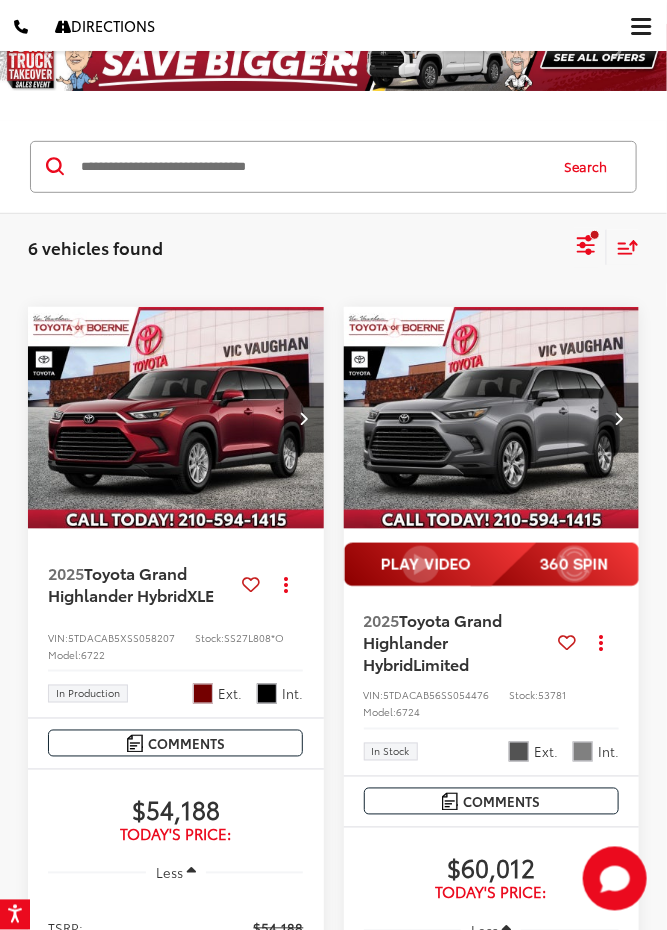 scroll, scrollTop: 168, scrollLeft: 0, axis: vertical 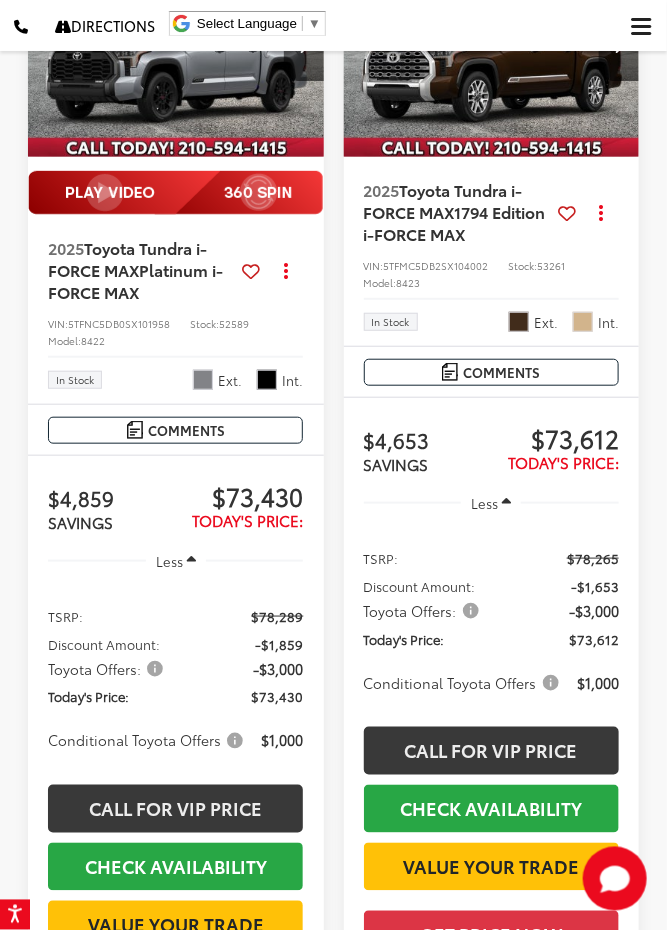 click on "SAVINGS" at bounding box center (80, 522) 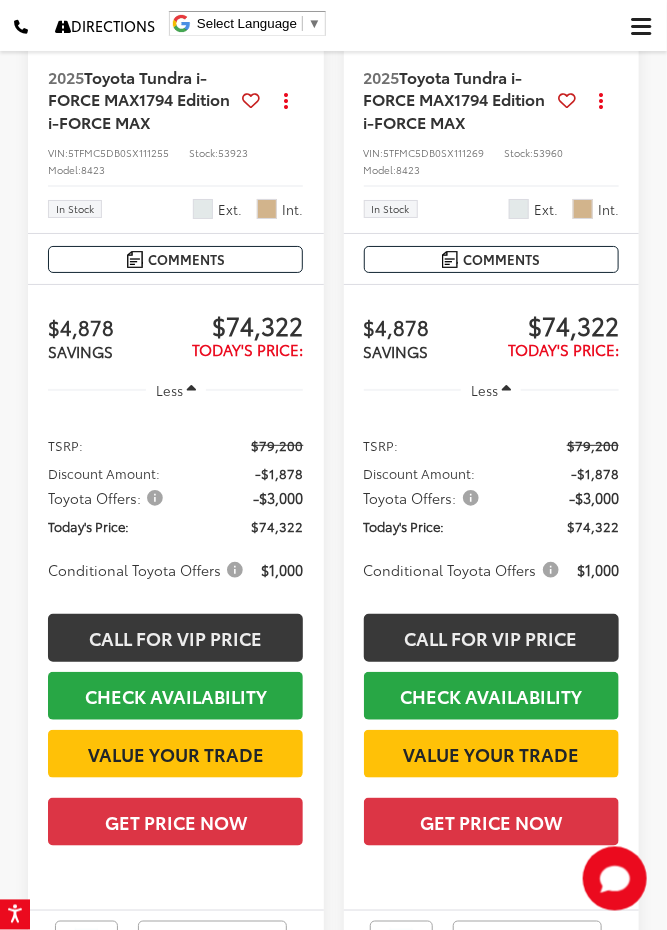 scroll, scrollTop: 7628, scrollLeft: 0, axis: vertical 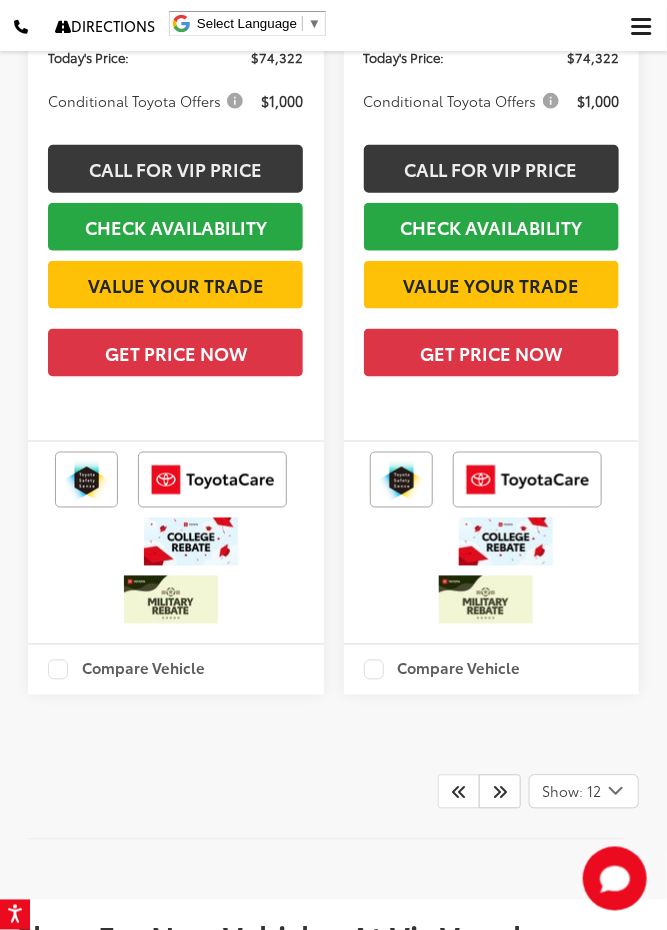 click on "Comments" at bounding box center [175, -210] 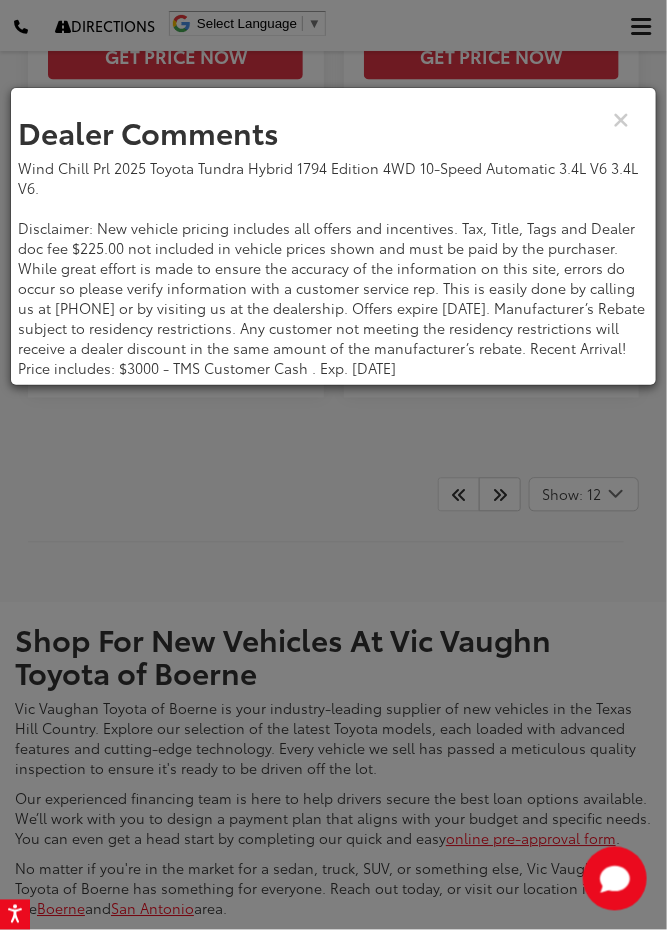 scroll, scrollTop: 8395, scrollLeft: 0, axis: vertical 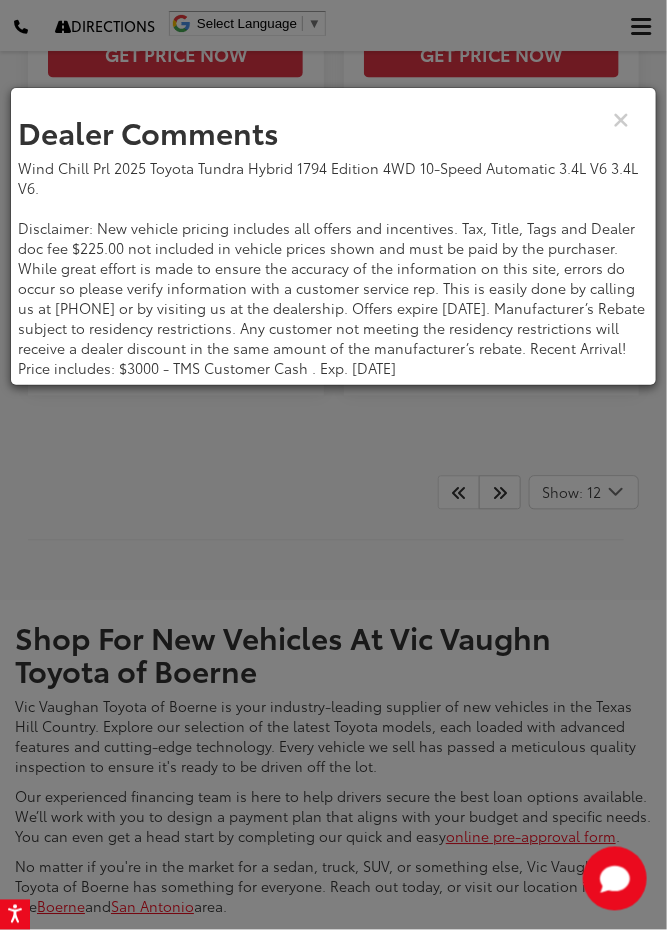 click on "Dealer Comments Wind Chill Prl 2025 Toyota Tundra Hybrid 1794 Edition 4WD 10-Speed Automatic 3.4L V6 3.4L V6. Disclaimer: New vehicle pricing includes all offers and incentives. Tax, Title, Tags and Dealer doc fee $225.00 not included in vehicle prices shown and must be paid by the purchaser. While great effort is made to ensure the accuracy of the information on this site, errors do occur so please verify information with a customer service rep. This is easily done by calling us at 210-625-4392 or by visiting us at the dealership. Offers expire August 4,2025. Manufacturer’s Rebate subject to residency restrictions. Any customer not meeting the residency restrictions will receive a dealer discount in the same amount of the manufacturer’s rebate. Recent Arrival! Price includes: $3000 - TMS Customer Cash . Exp. 08/04/2025" at bounding box center [333, 198] 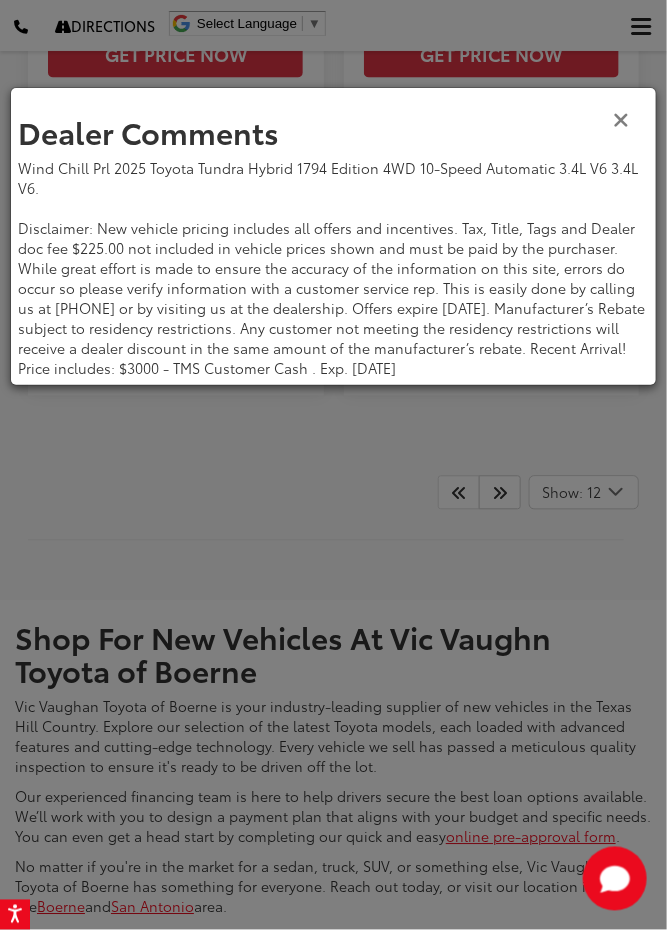 click at bounding box center [621, 118] 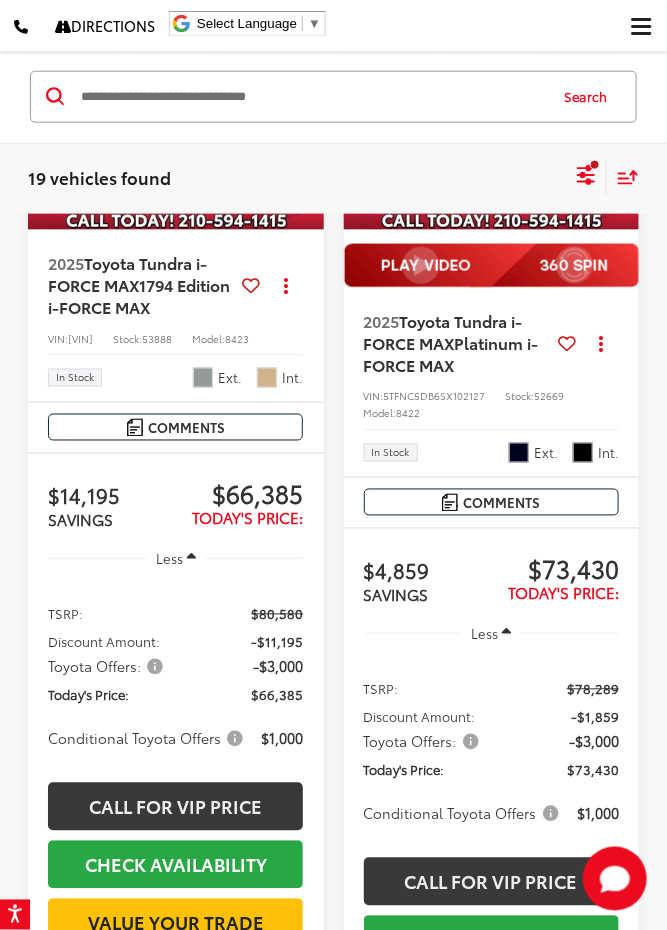 scroll, scrollTop: 0, scrollLeft: 0, axis: both 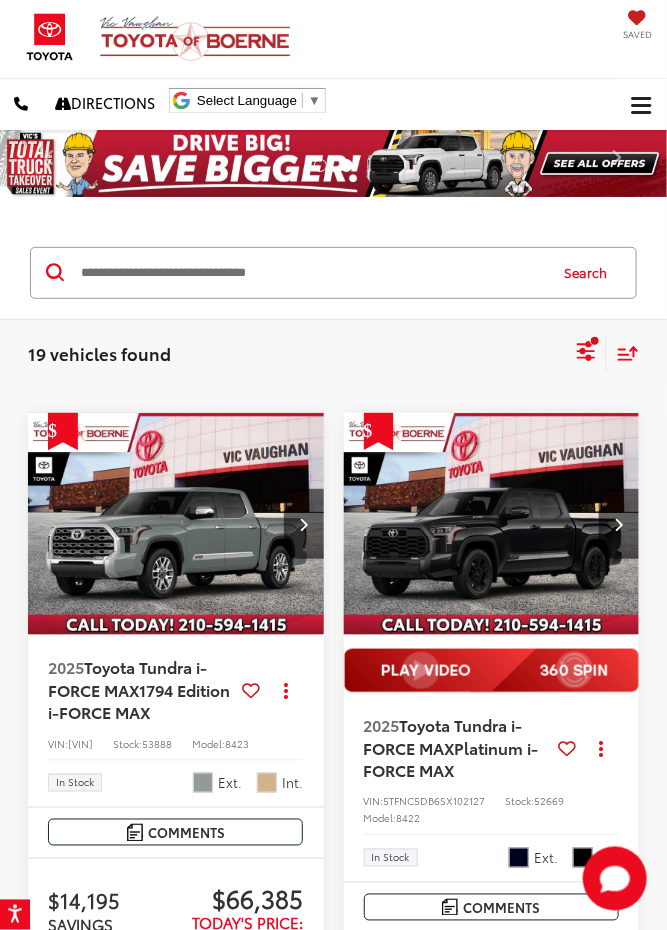 click at bounding box center (176, 525) 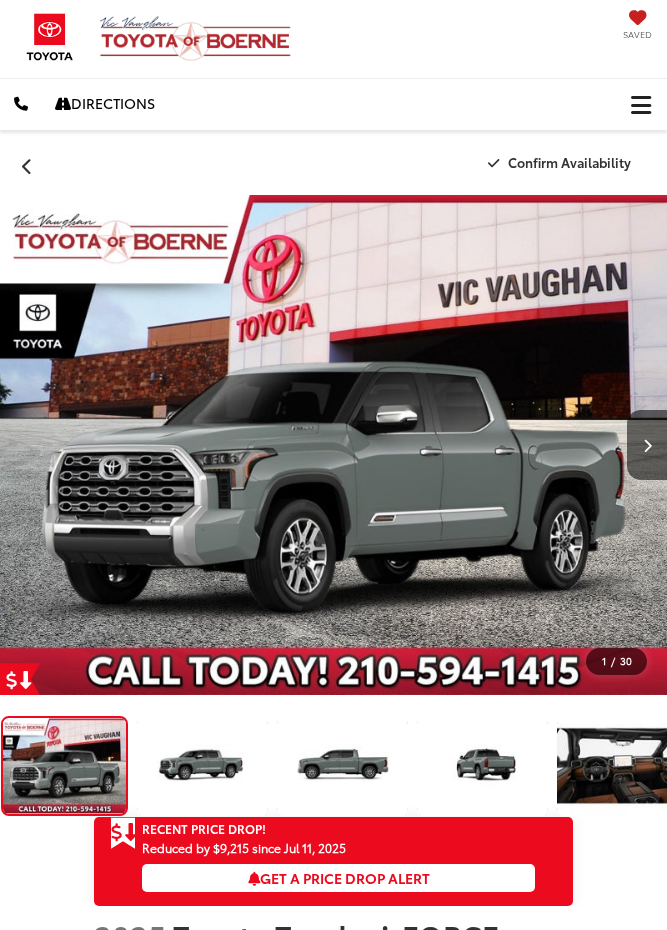 scroll, scrollTop: 0, scrollLeft: 0, axis: both 